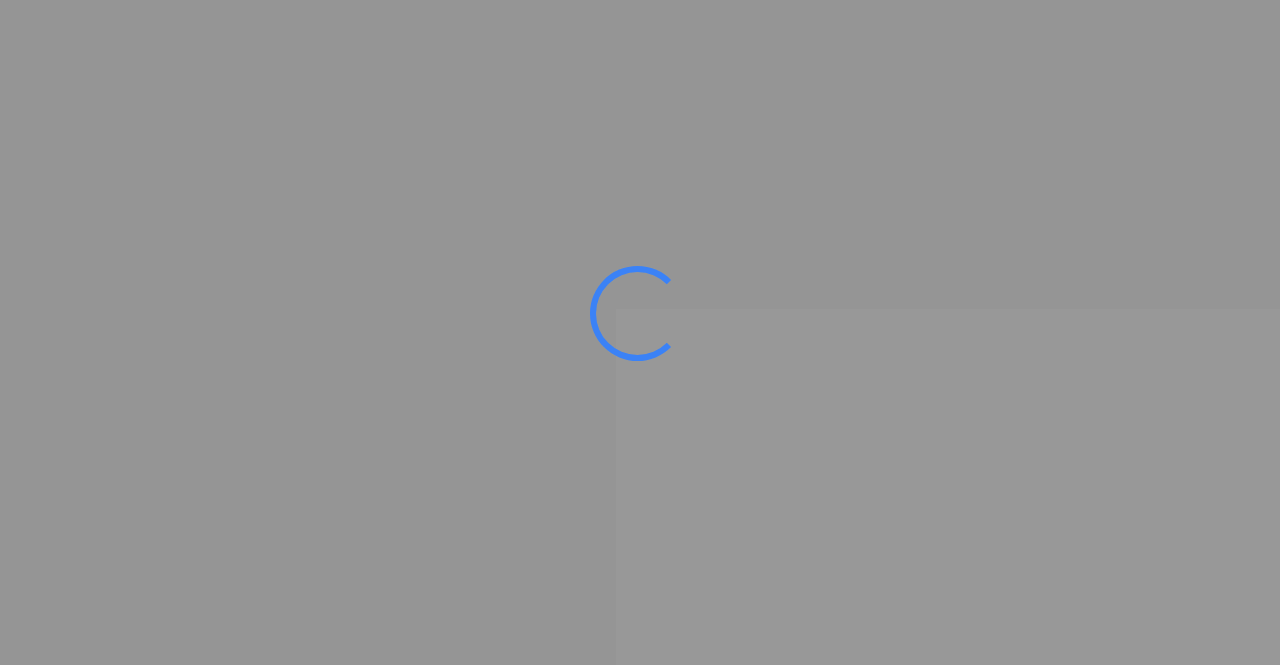 scroll, scrollTop: 0, scrollLeft: 0, axis: both 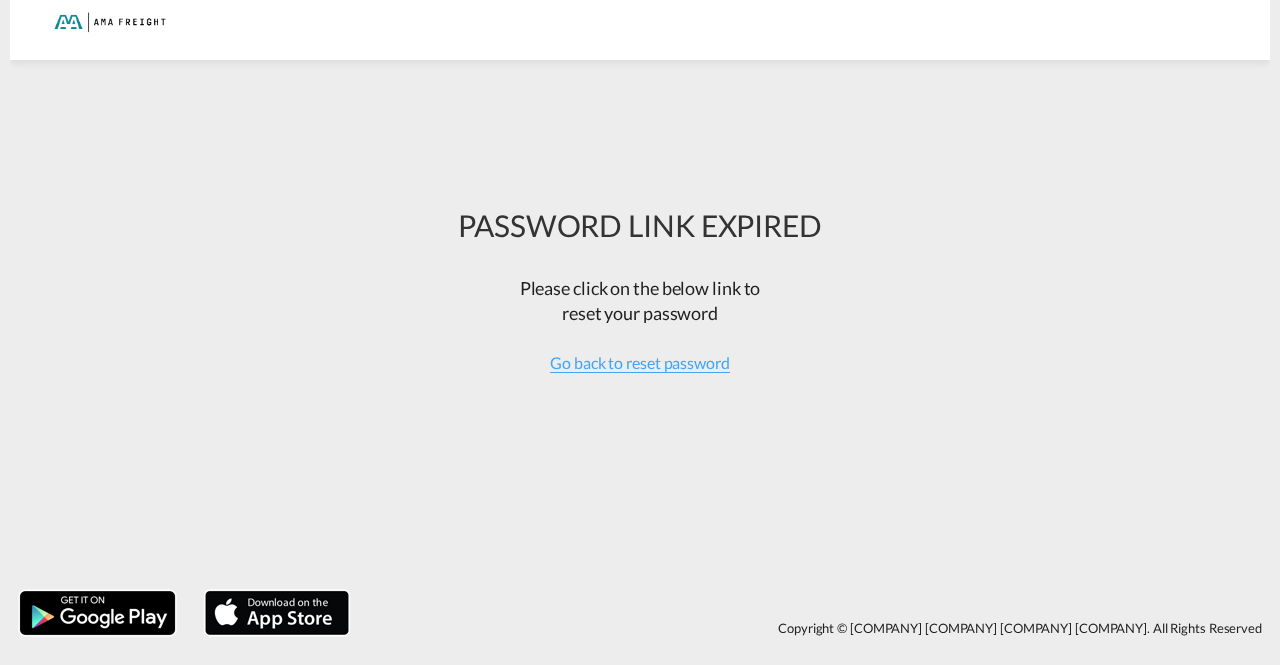 click at bounding box center [107, 22] 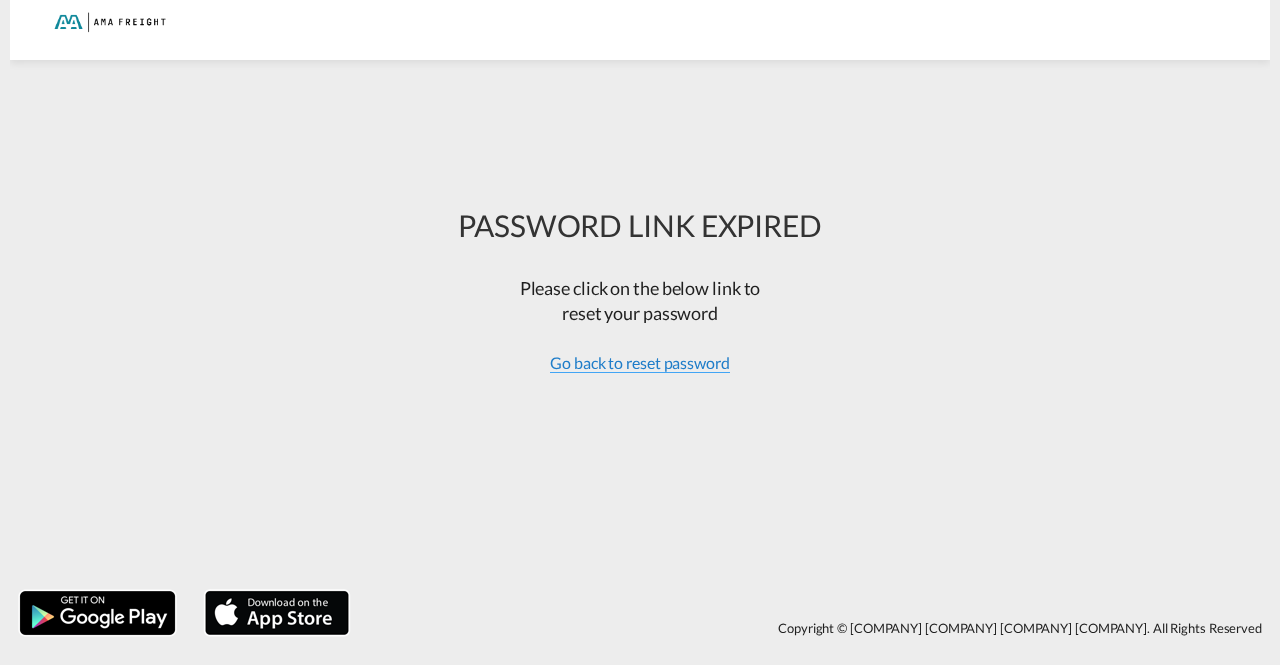 click on "Go back to reset password" at bounding box center (640, 363) 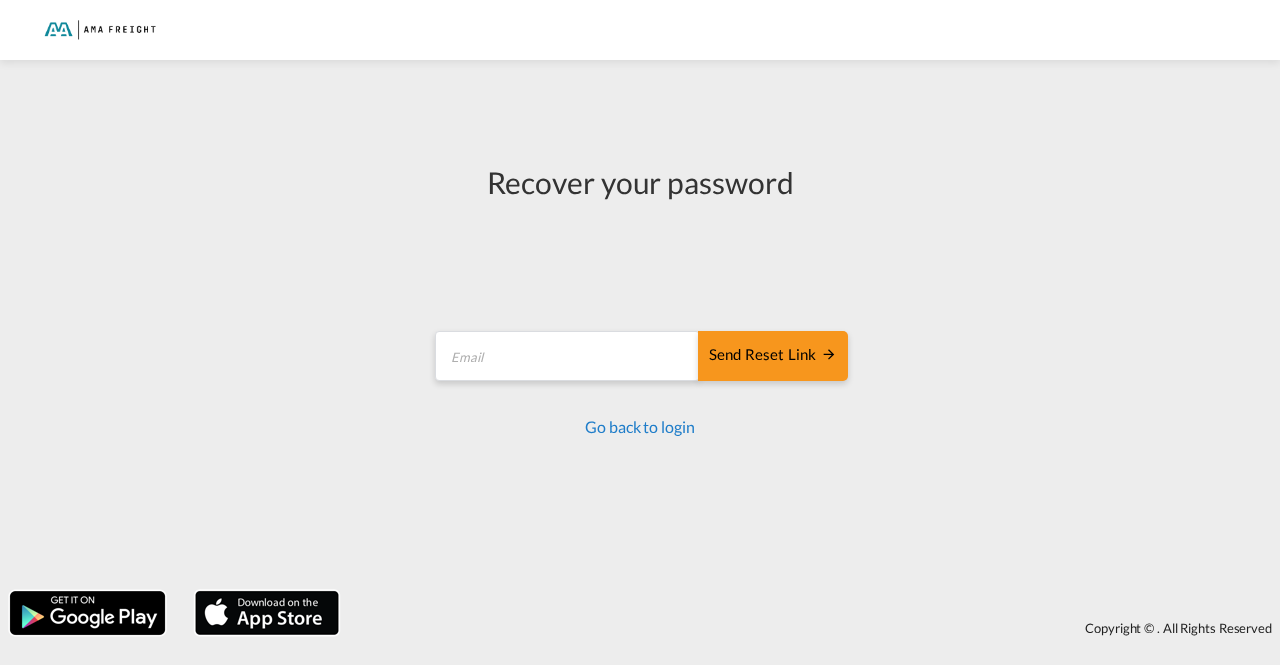 click on "Go back to login" at bounding box center (639, 426) 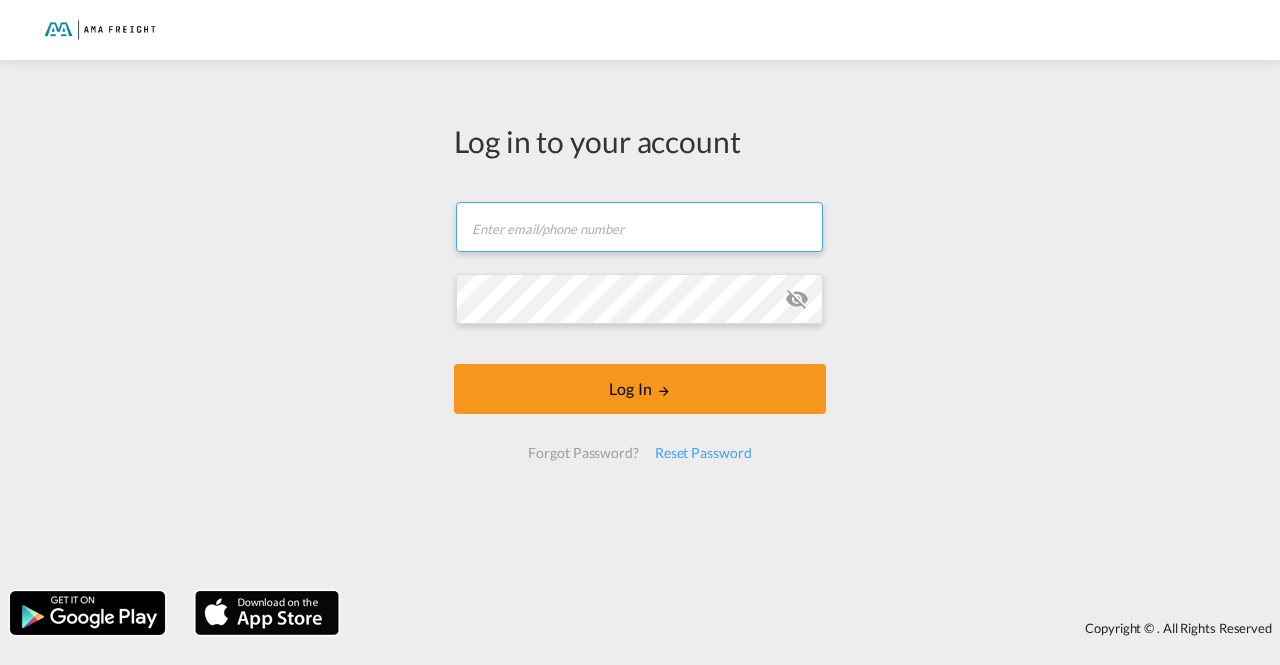click at bounding box center [639, 227] 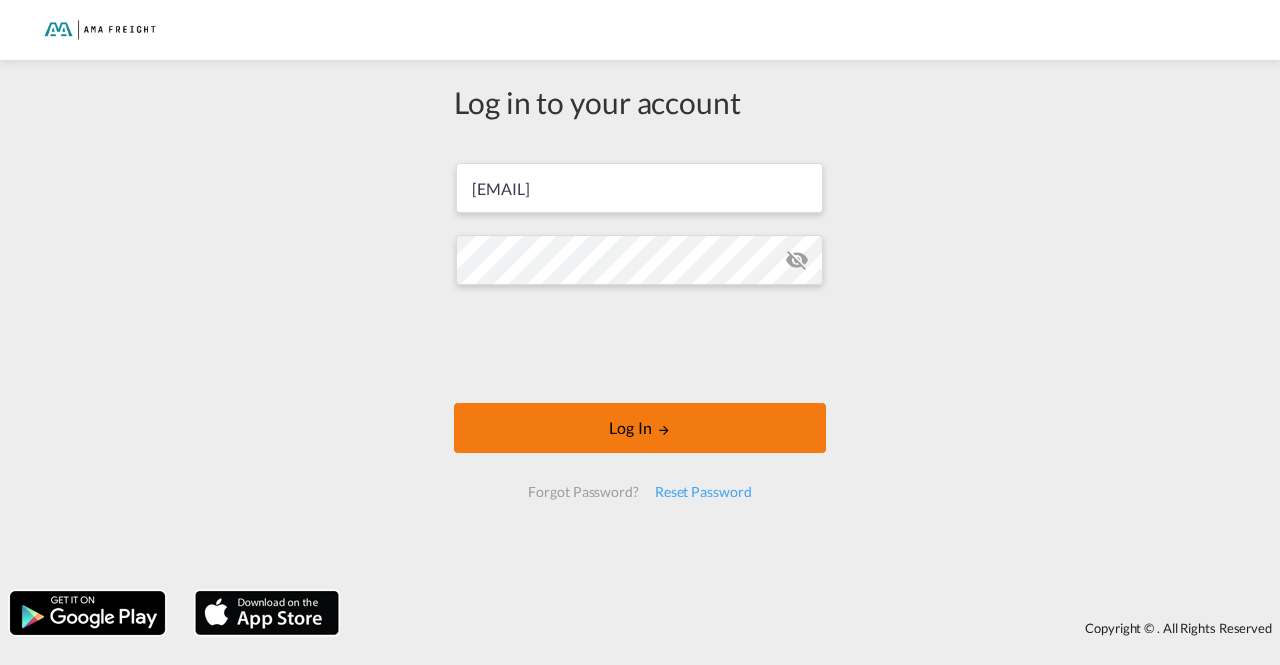 click on "Log In" at bounding box center (640, 428) 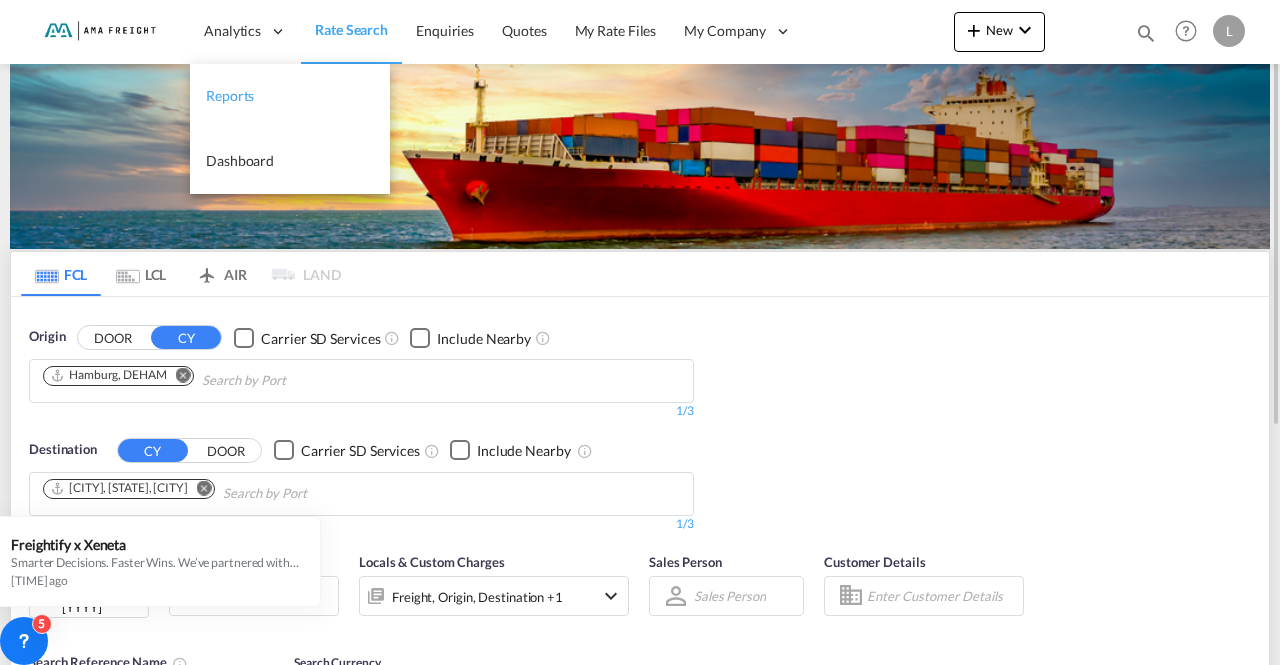 click on "Reports" at bounding box center [290, 96] 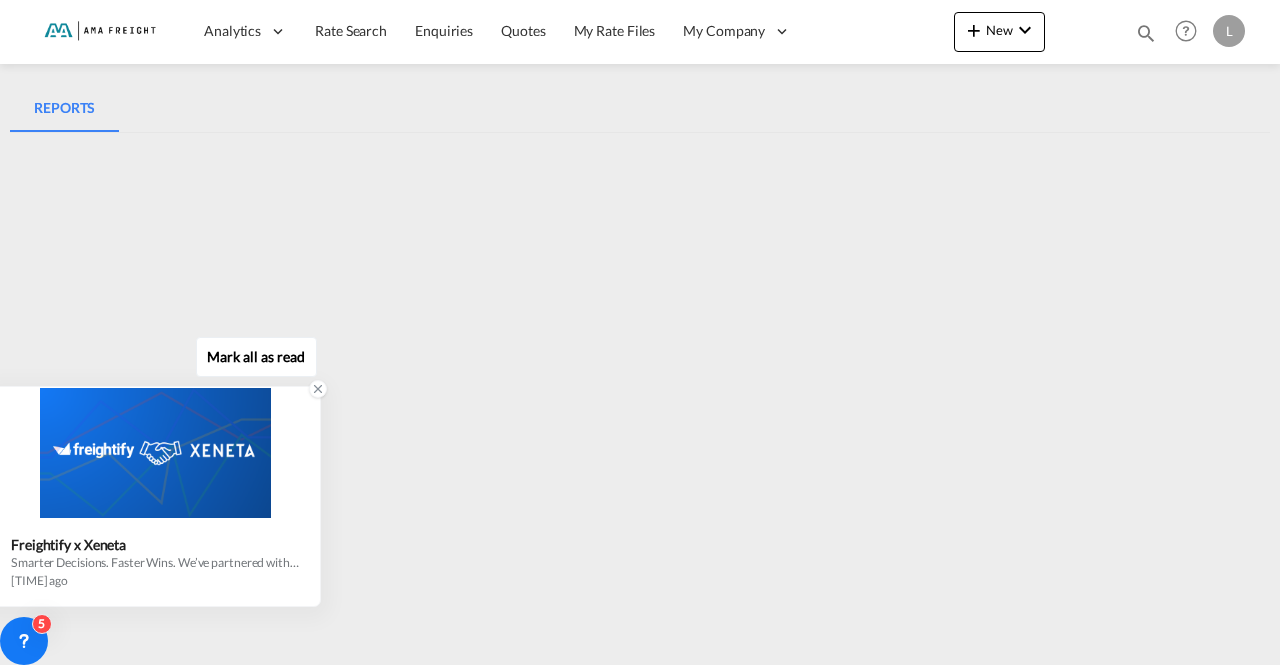 click 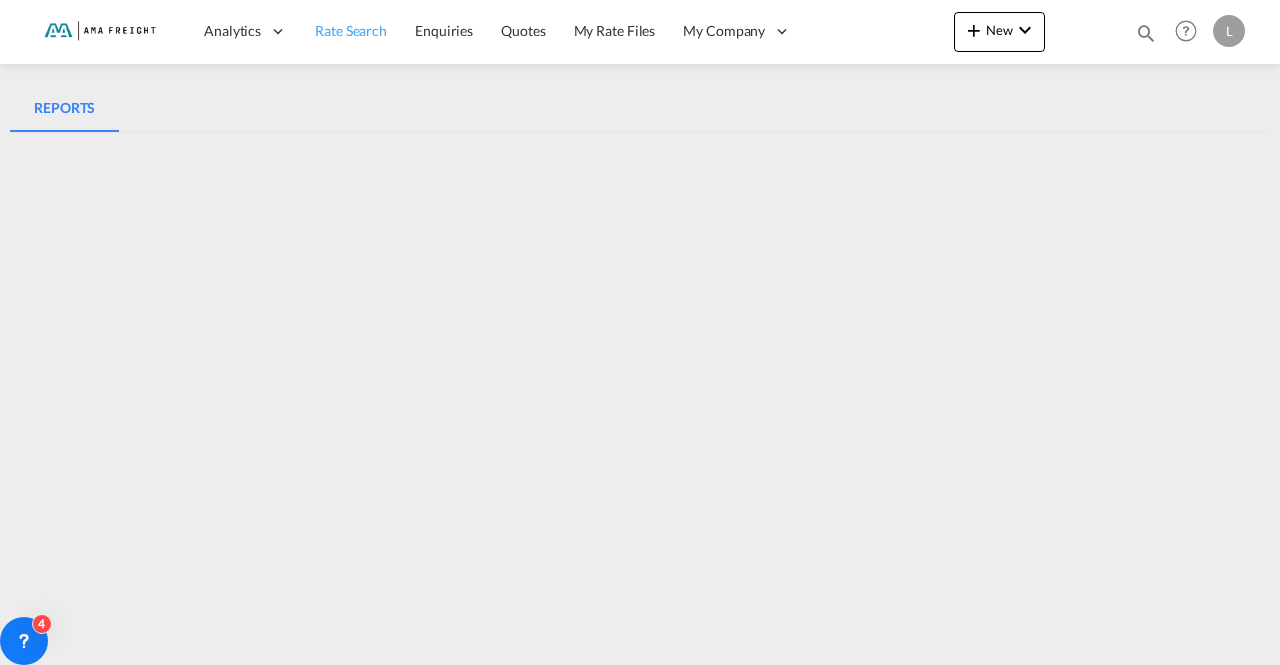 click on "Rate Search" at bounding box center (351, 30) 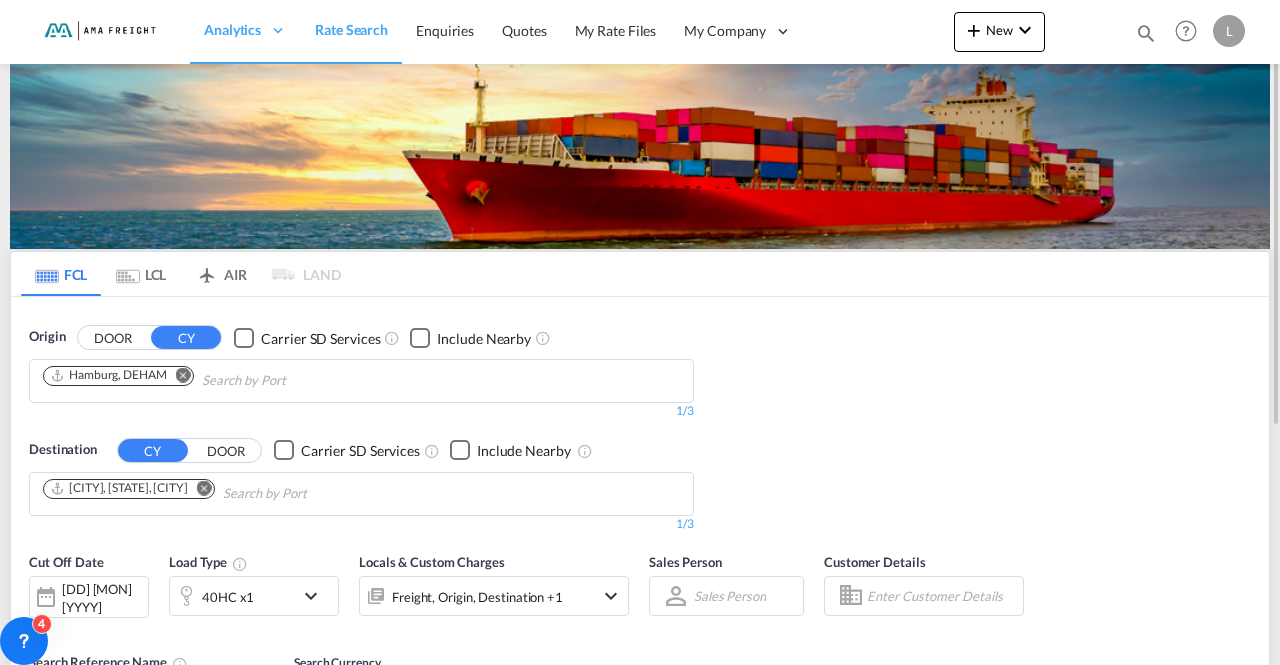 click at bounding box center [640, 156] 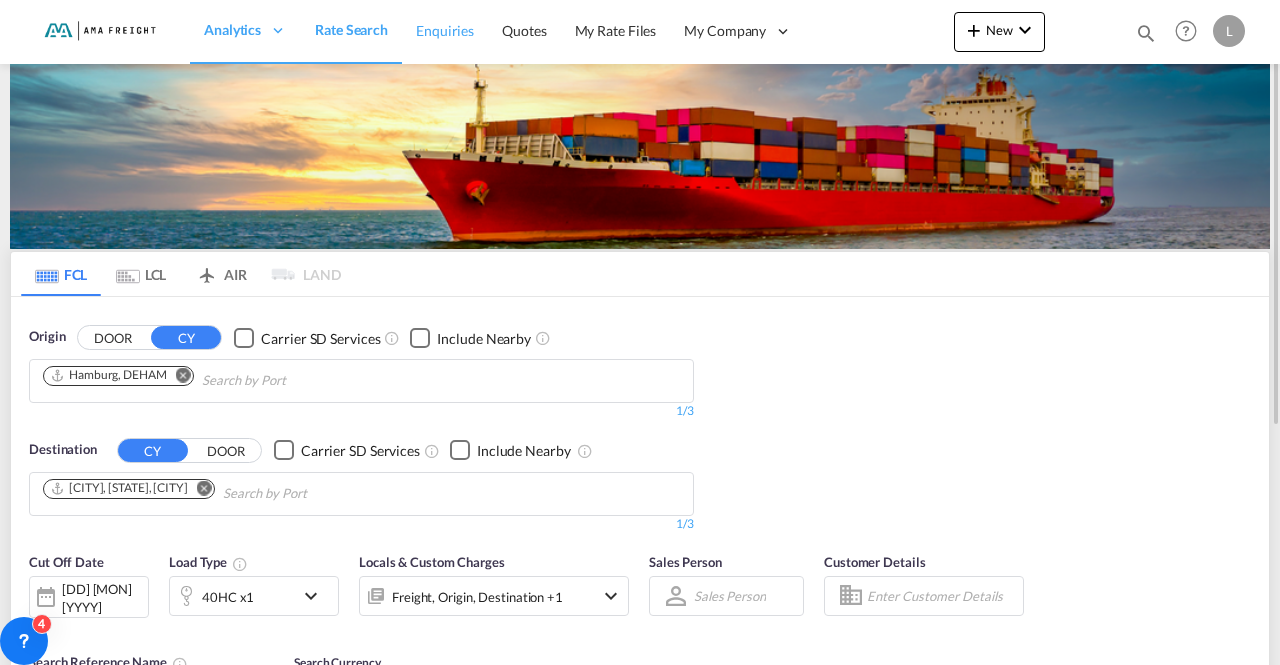 click on "Enquiries" at bounding box center (445, 30) 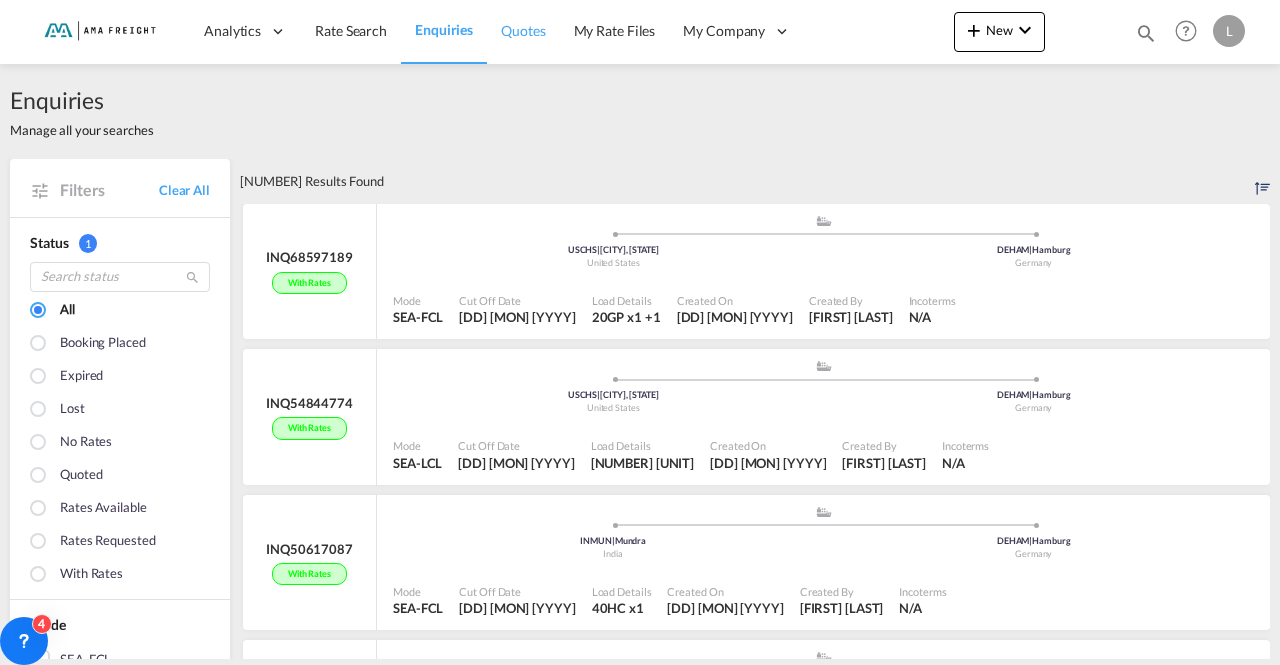 click on "Quotes" at bounding box center [523, 31] 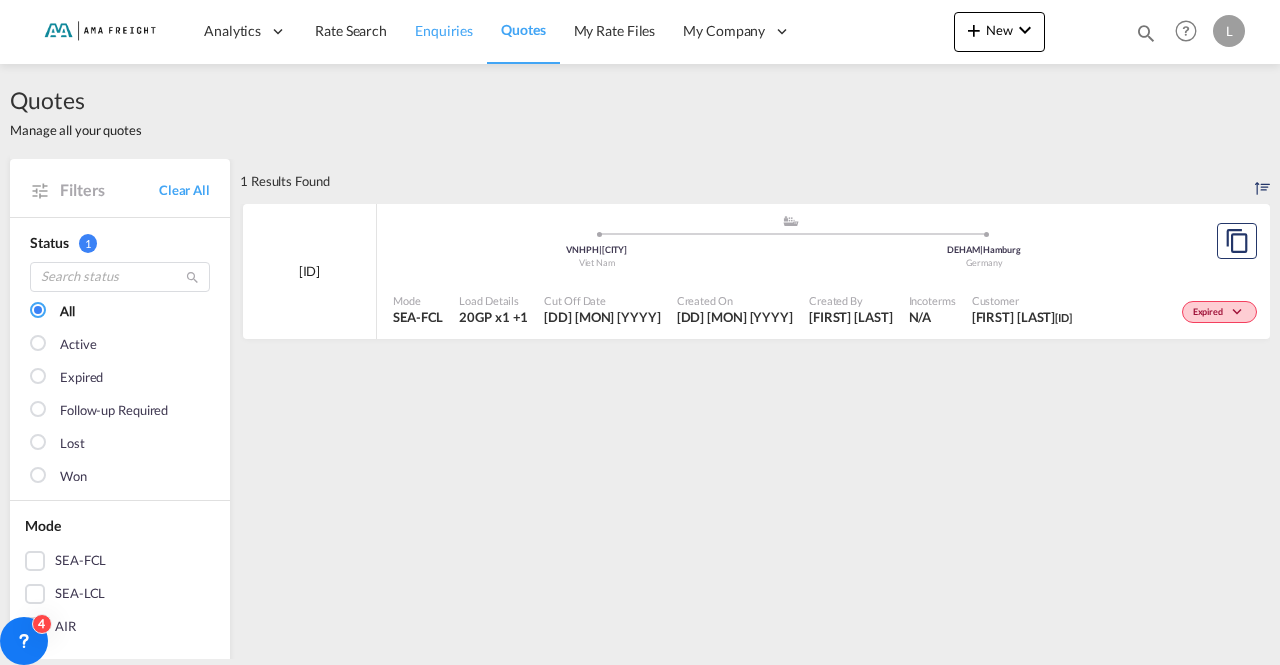 click on "Enquiries" at bounding box center (444, 31) 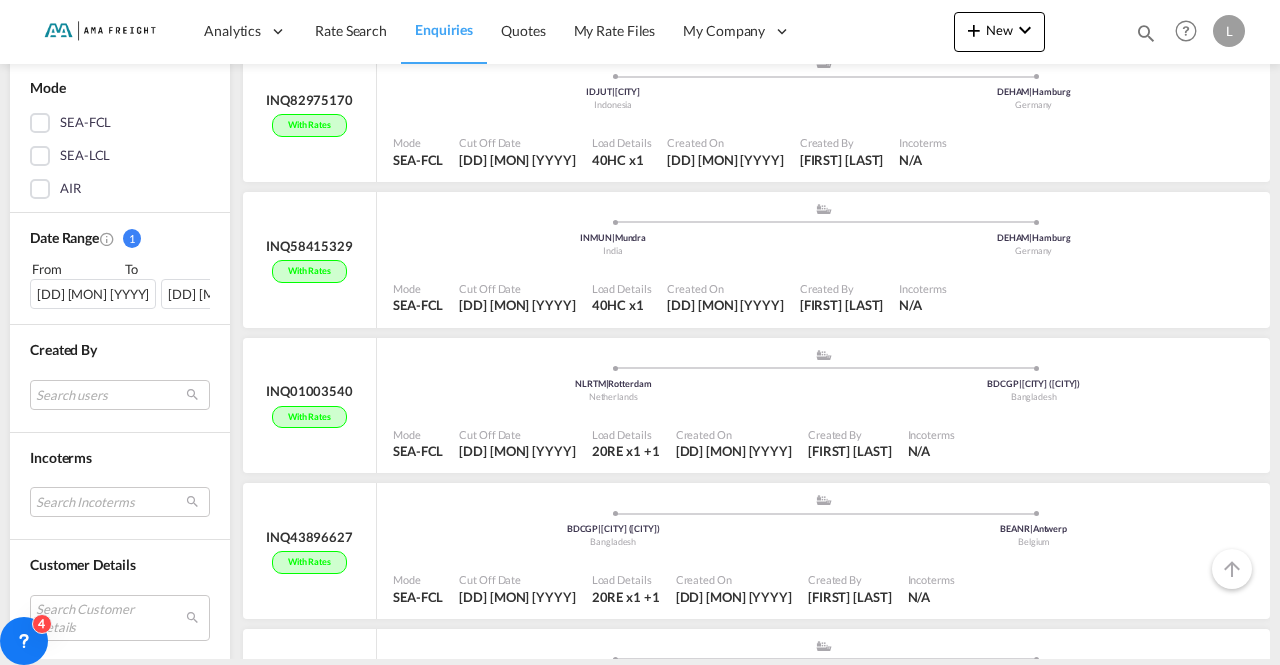 scroll, scrollTop: 5402, scrollLeft: 0, axis: vertical 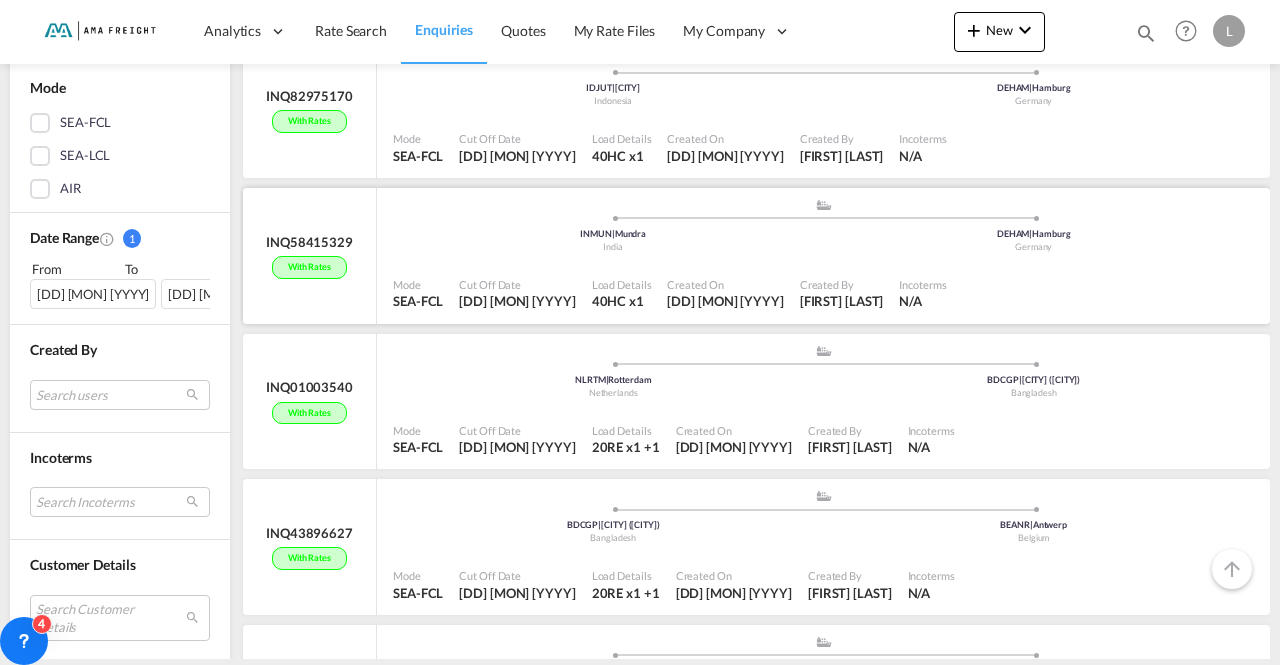 click on "Created By" at bounding box center [842, 284] 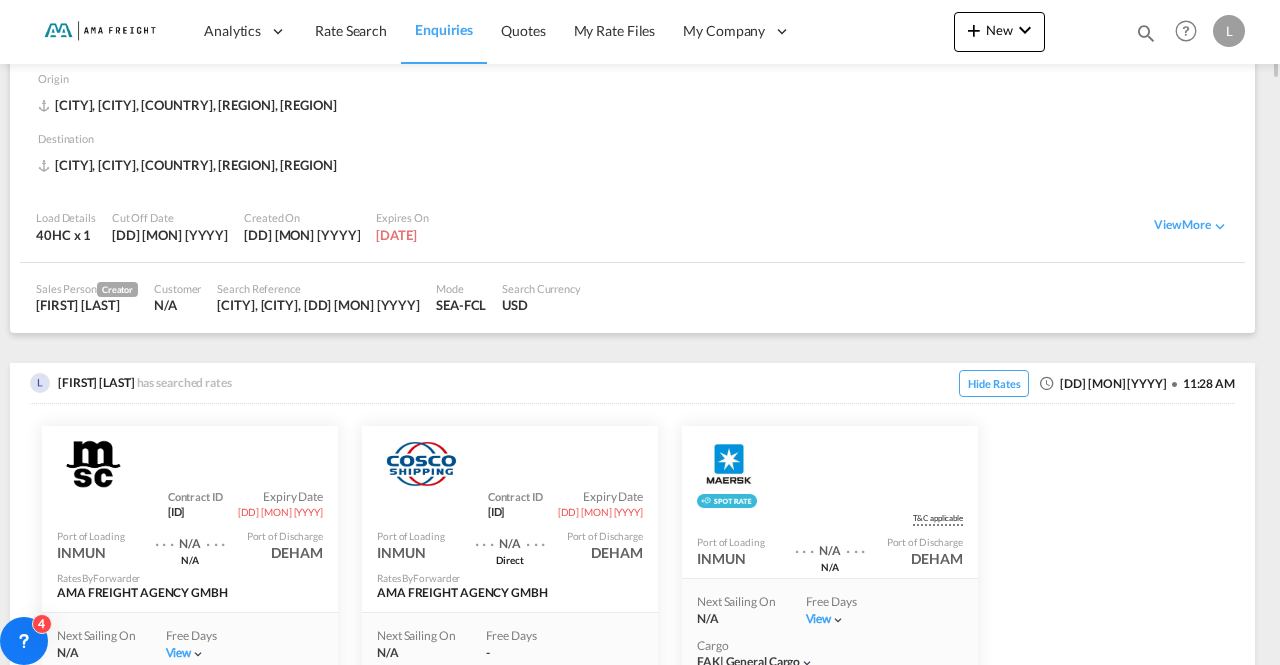 scroll, scrollTop: 100, scrollLeft: 0, axis: vertical 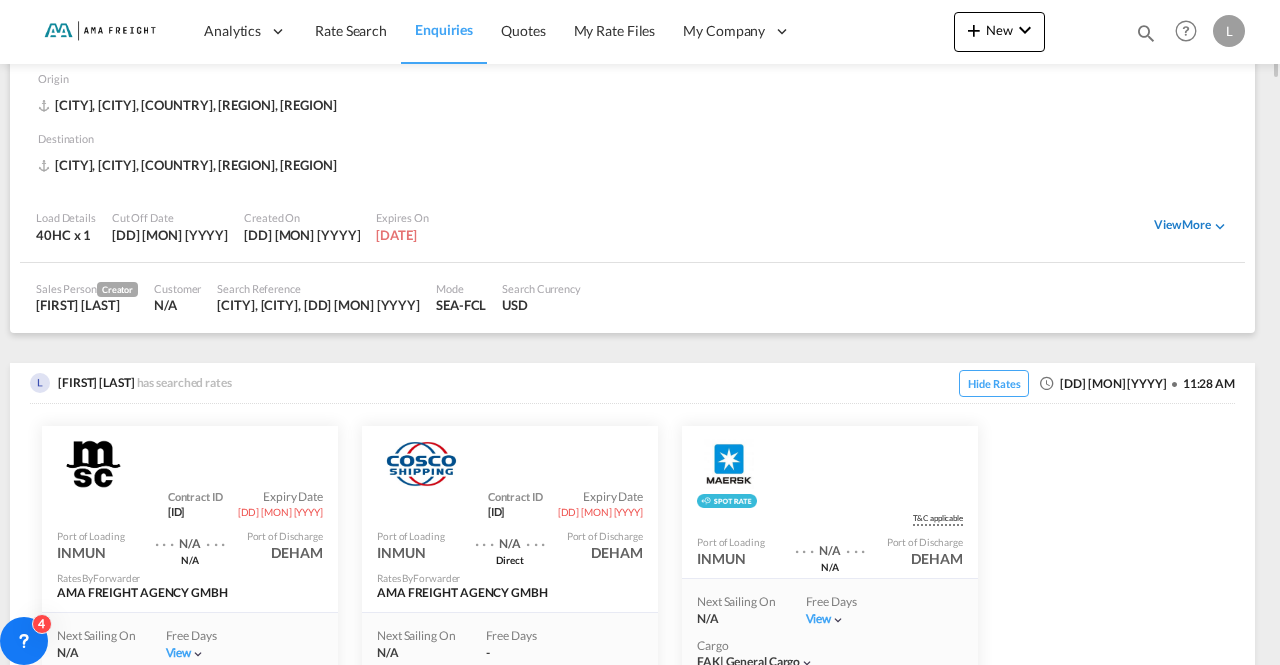 click at bounding box center (1220, 226) 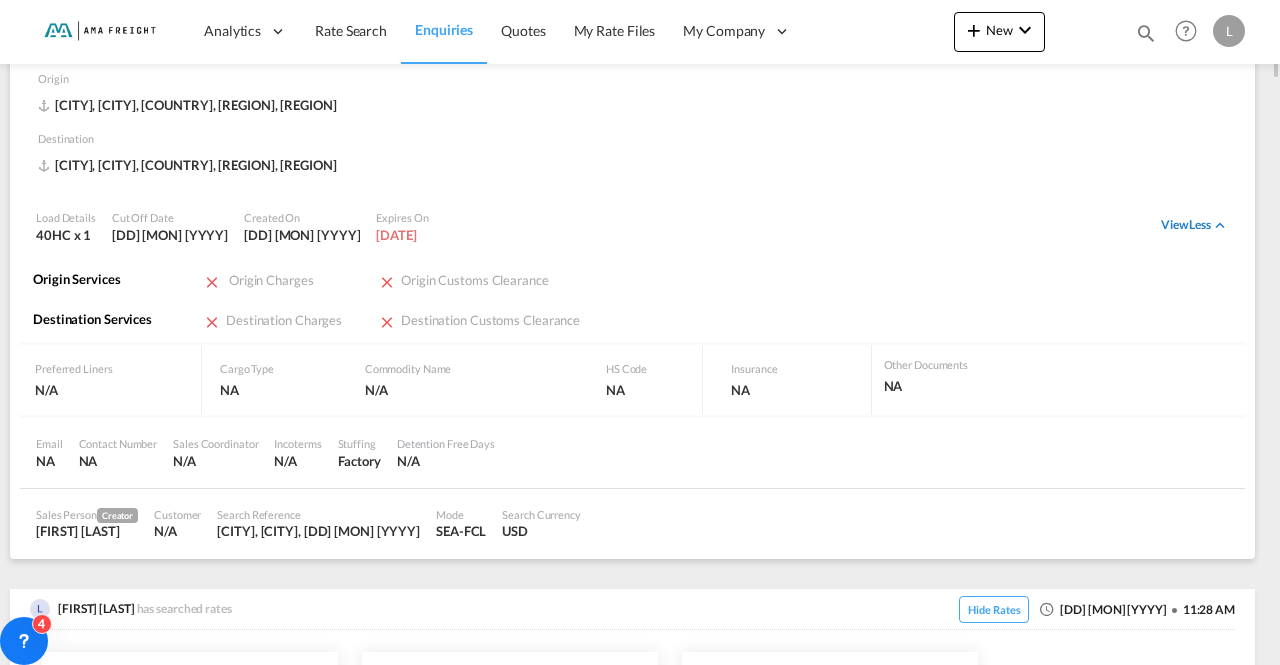 click at bounding box center (1220, 226) 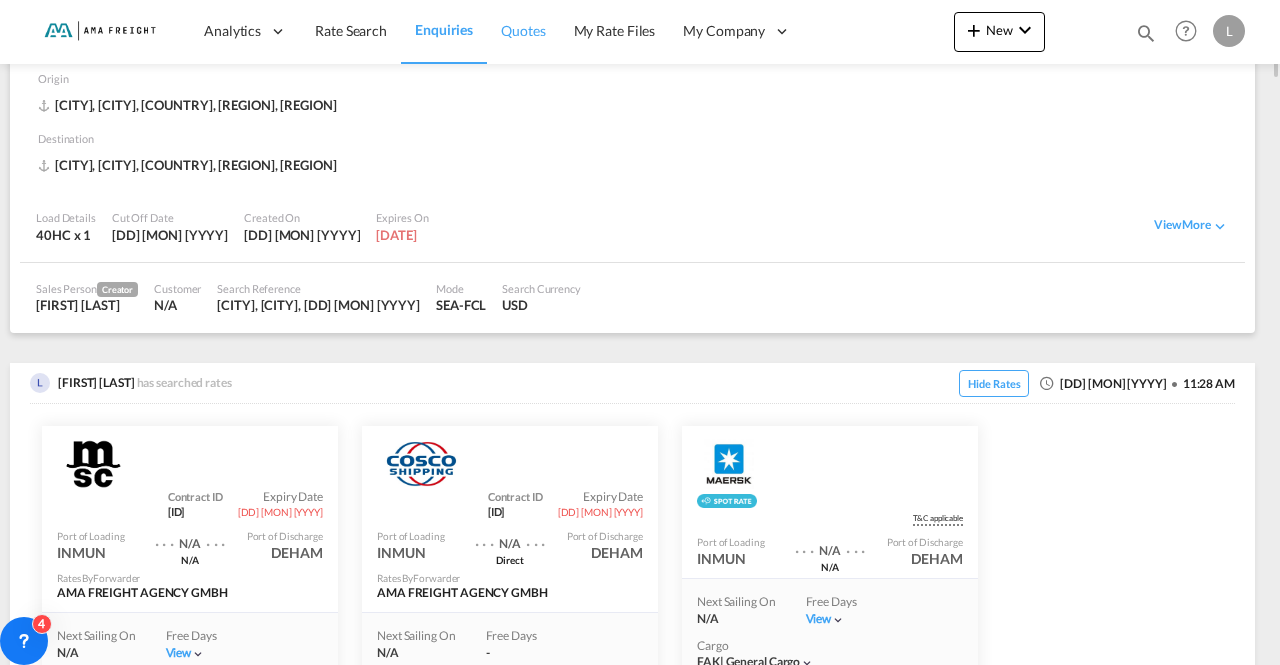 click on "Quotes" at bounding box center [523, 30] 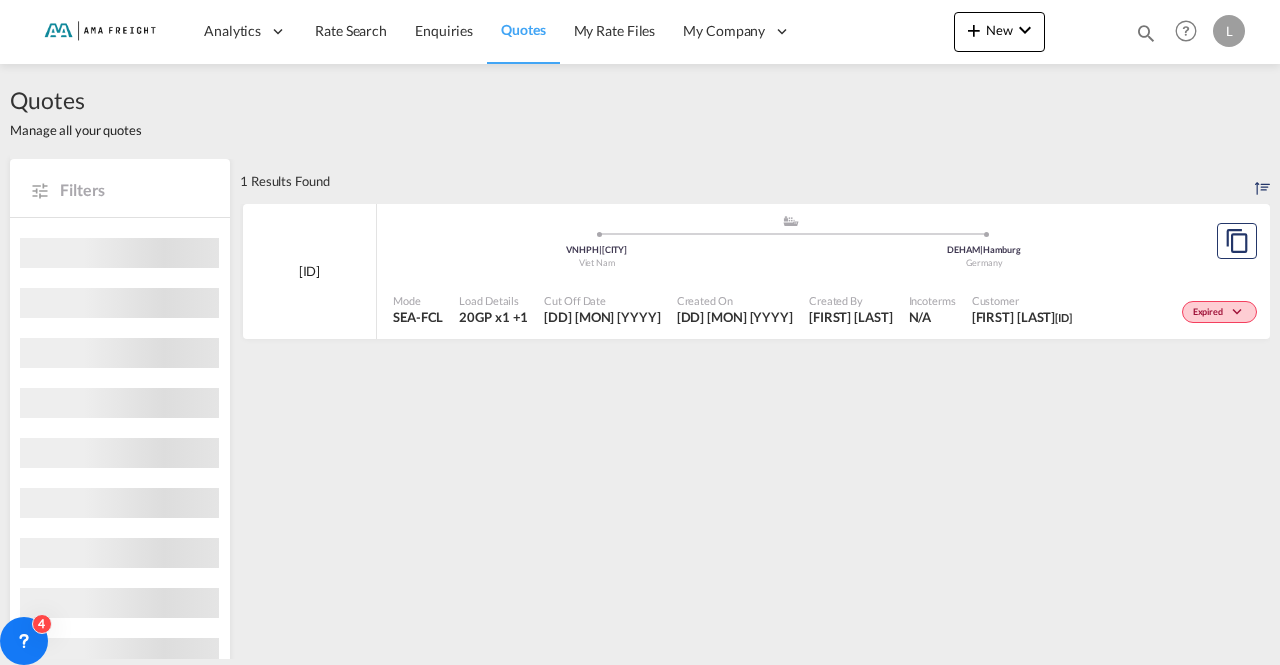 scroll, scrollTop: 0, scrollLeft: 0, axis: both 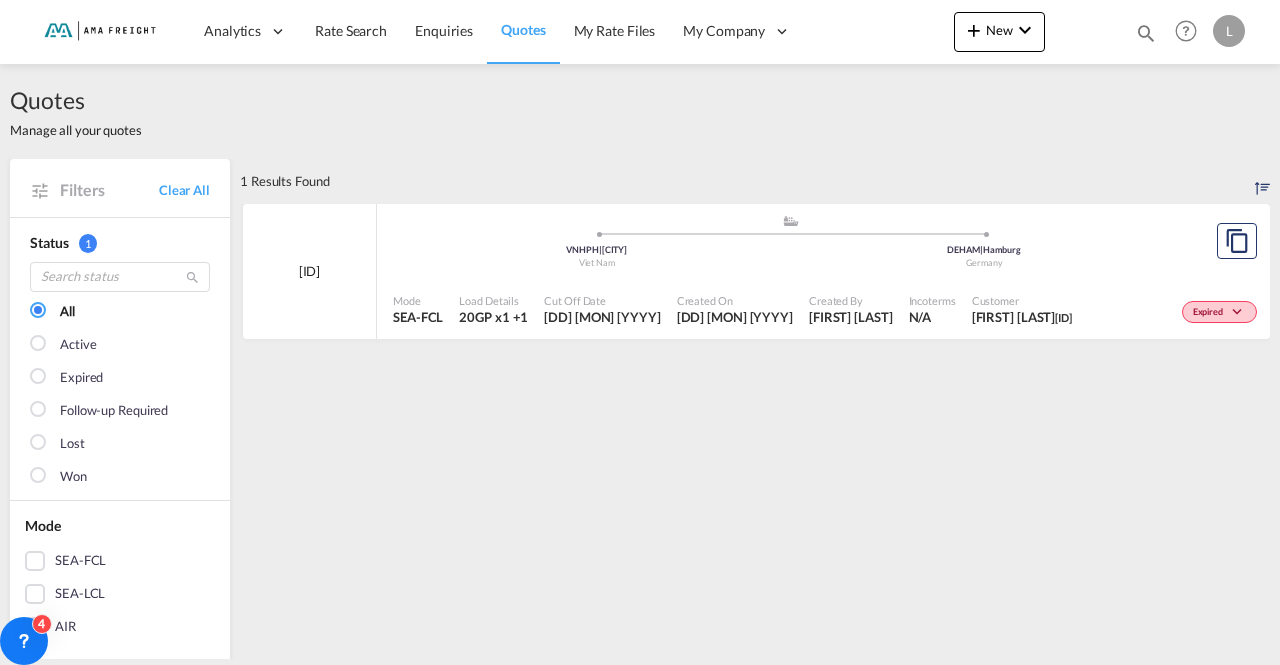 click on "My Rate Files" at bounding box center [615, 30] 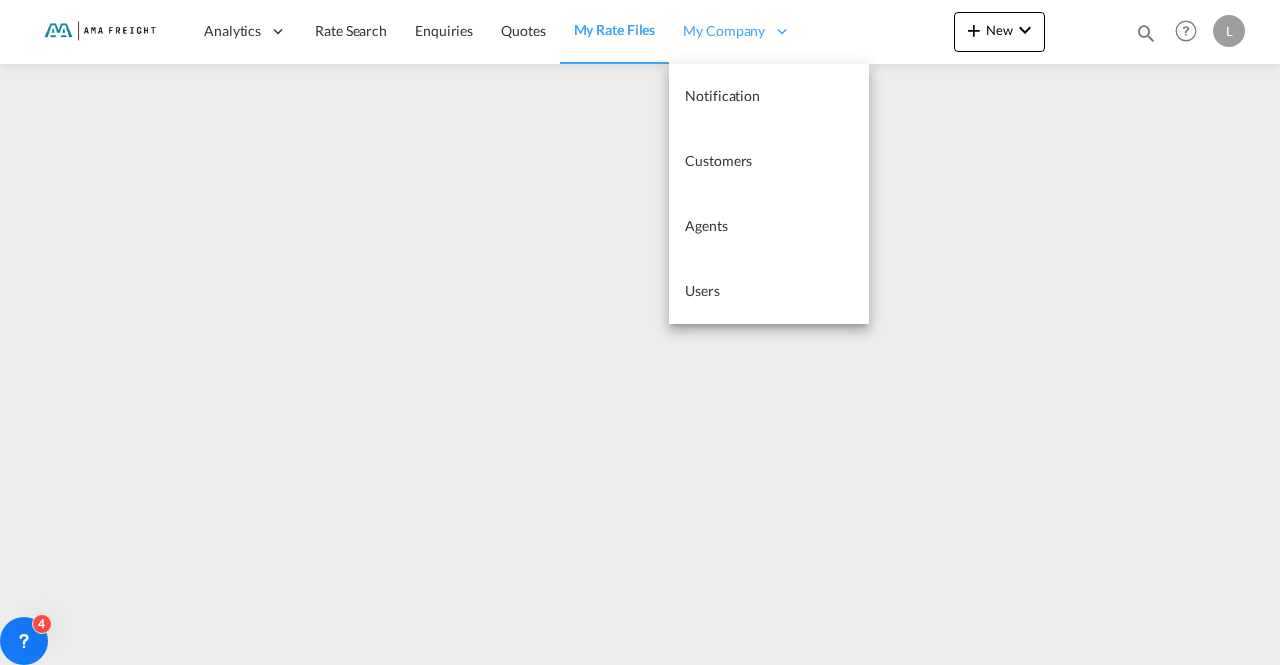 click on "My Company" at bounding box center (724, 31) 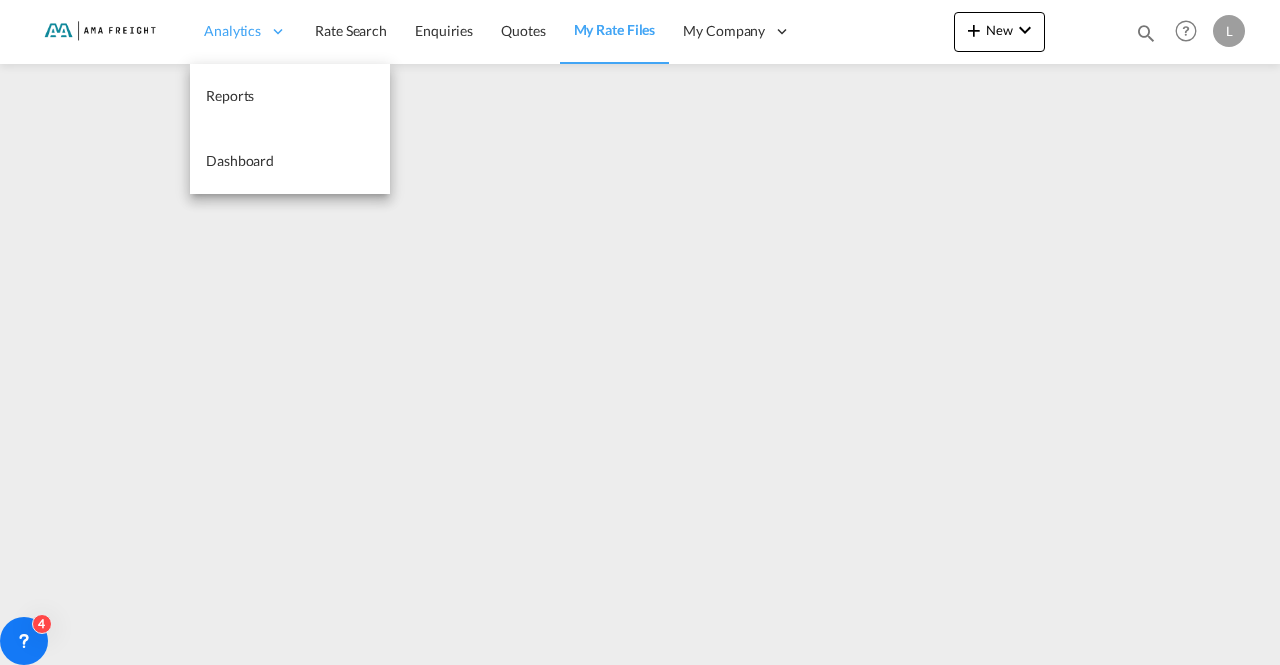 click on "Analytics" at bounding box center (232, 31) 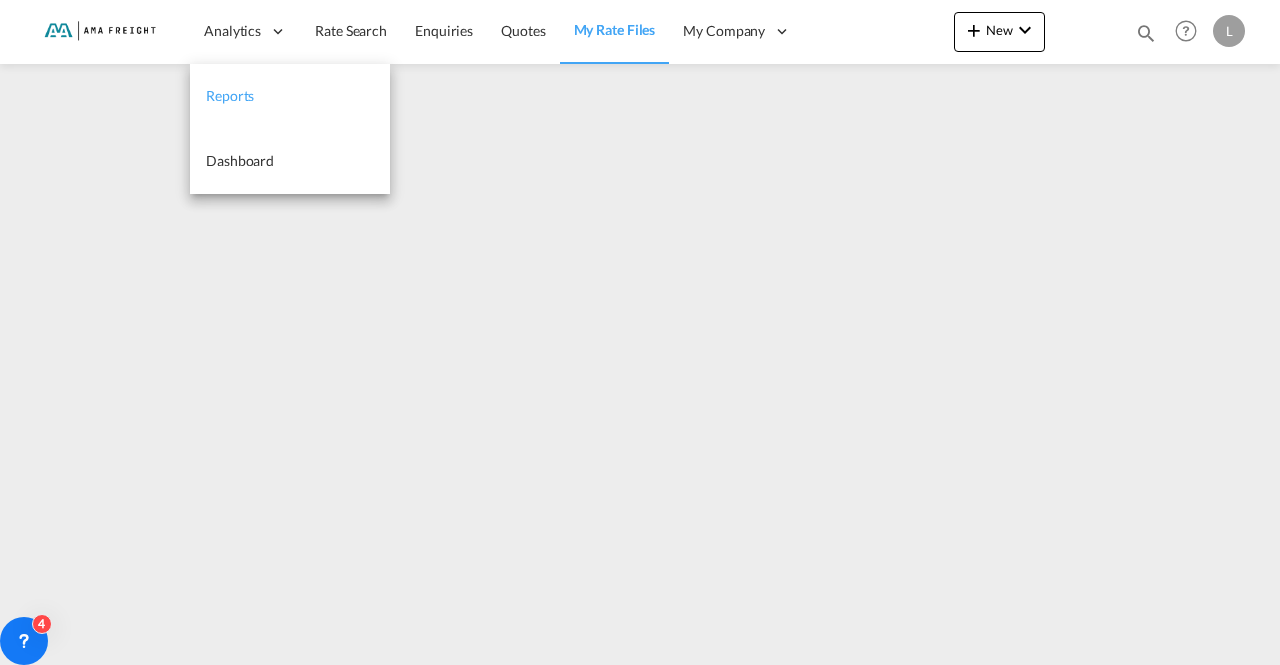 click on "Reports" at bounding box center (290, 96) 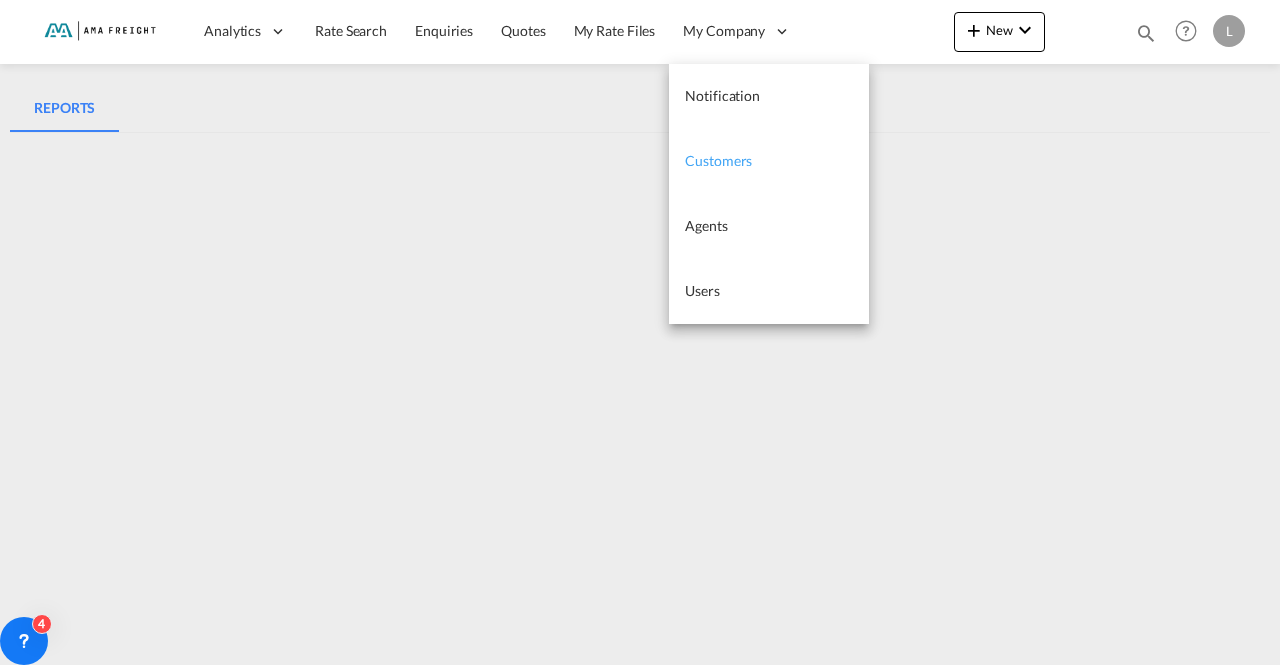 click on "Customers" at bounding box center (718, 160) 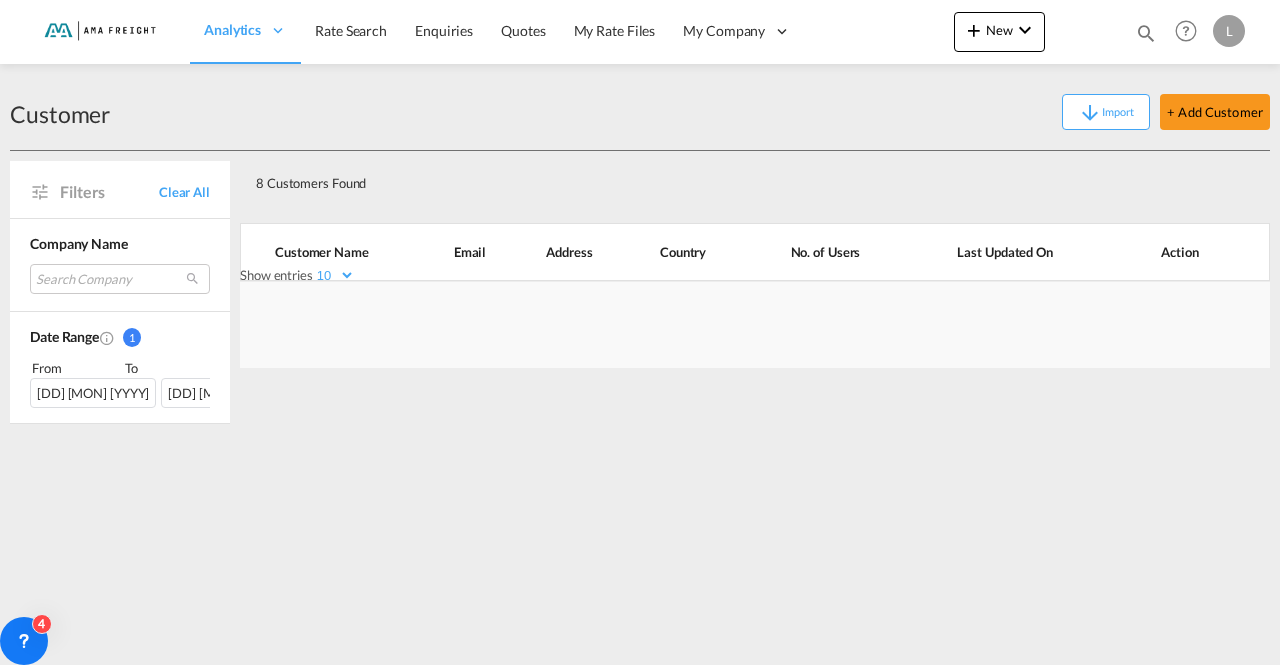 click on "[NUMBER] [NUMBER] [NUMBER] [NUMBER]" at bounding box center (334, 275) 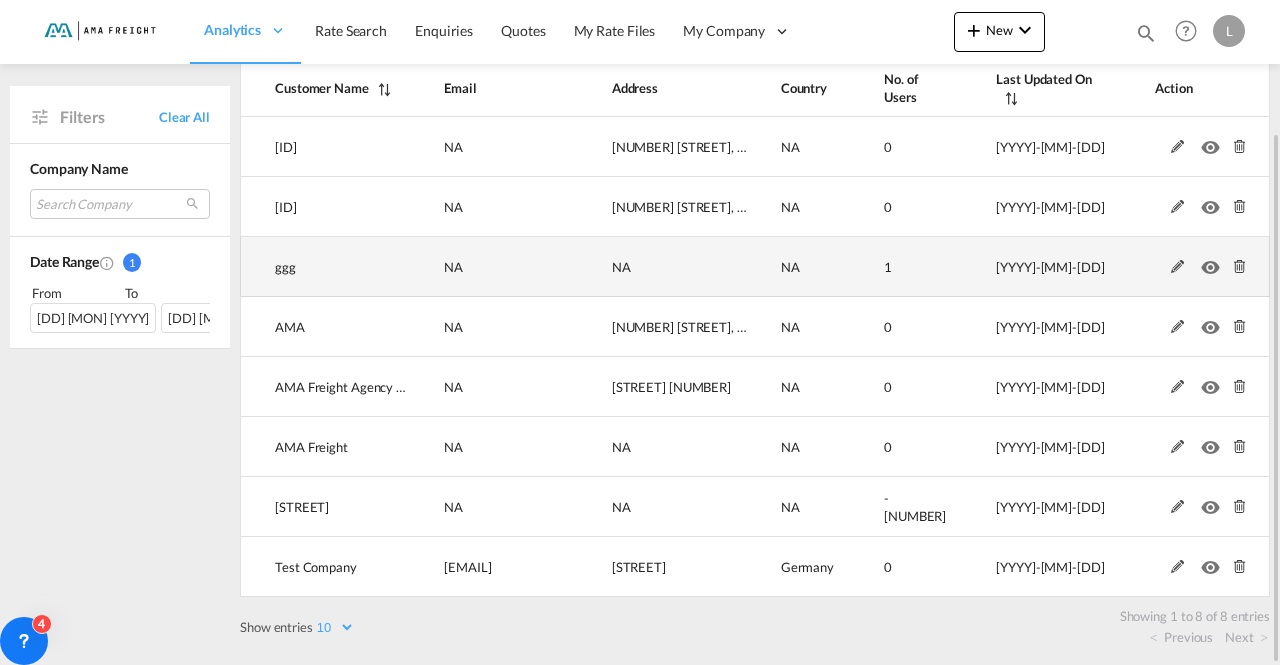 scroll, scrollTop: 0, scrollLeft: 0, axis: both 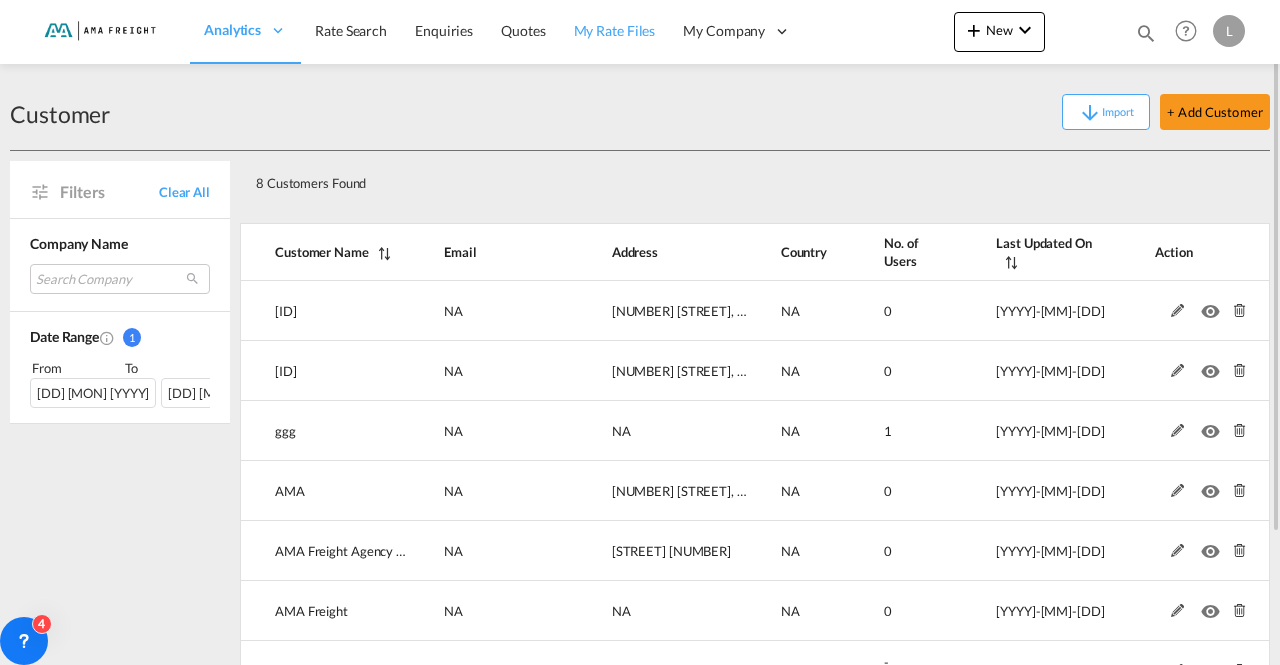click on "My Rate Files" at bounding box center (615, 30) 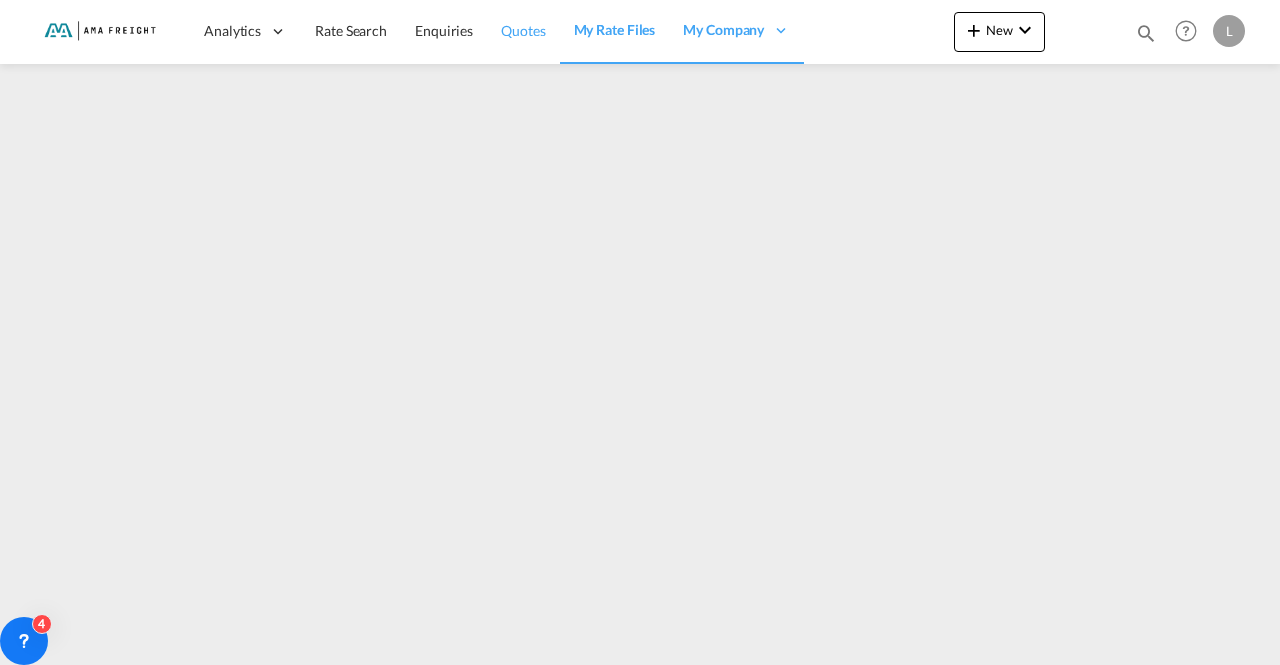 click on "Quotes" at bounding box center (523, 31) 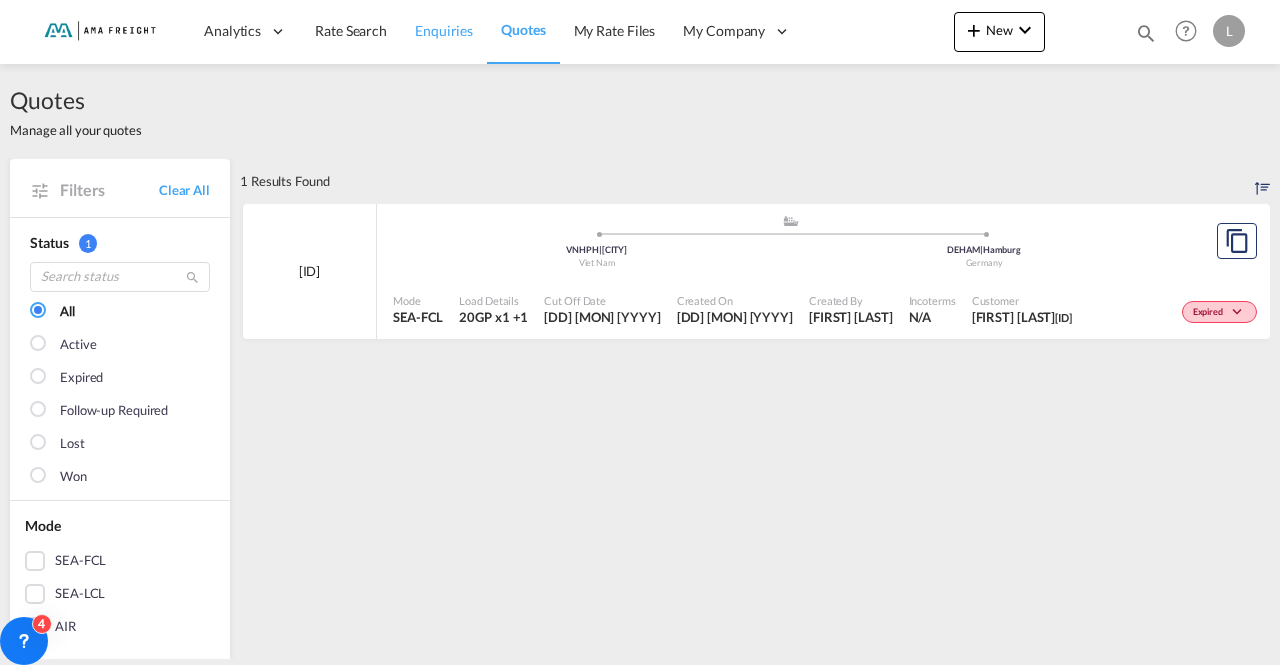 click on "Enquiries" at bounding box center (444, 30) 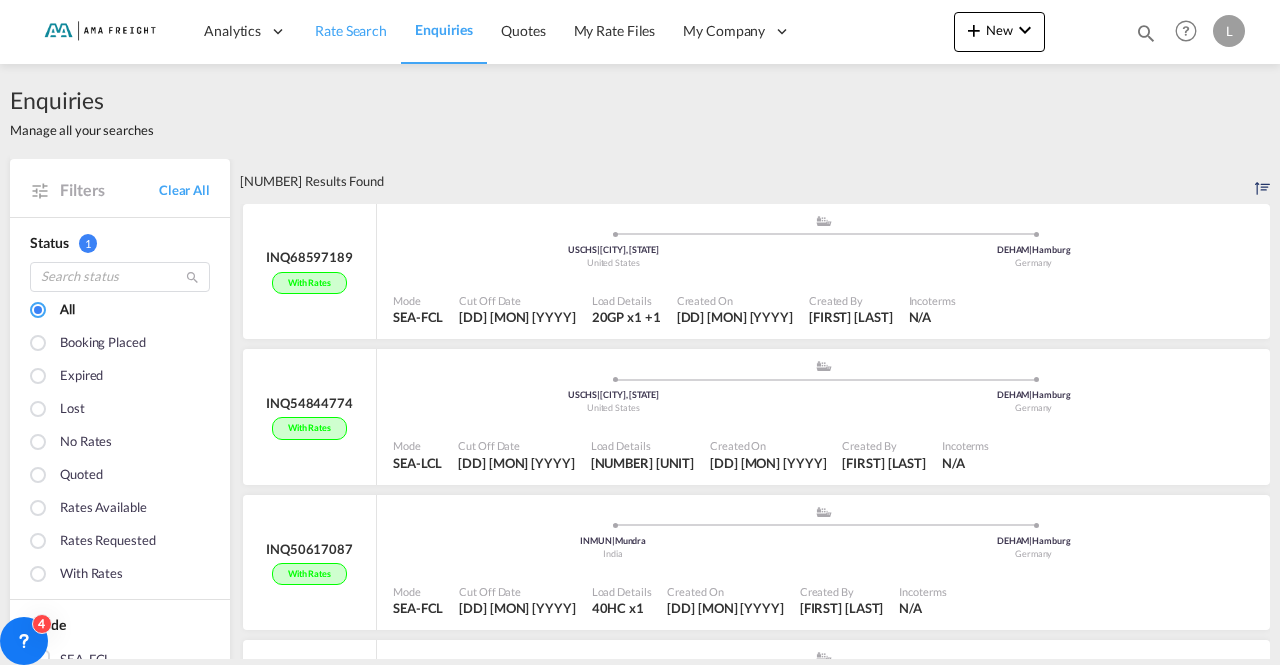 click on "Rate Search" at bounding box center (351, 30) 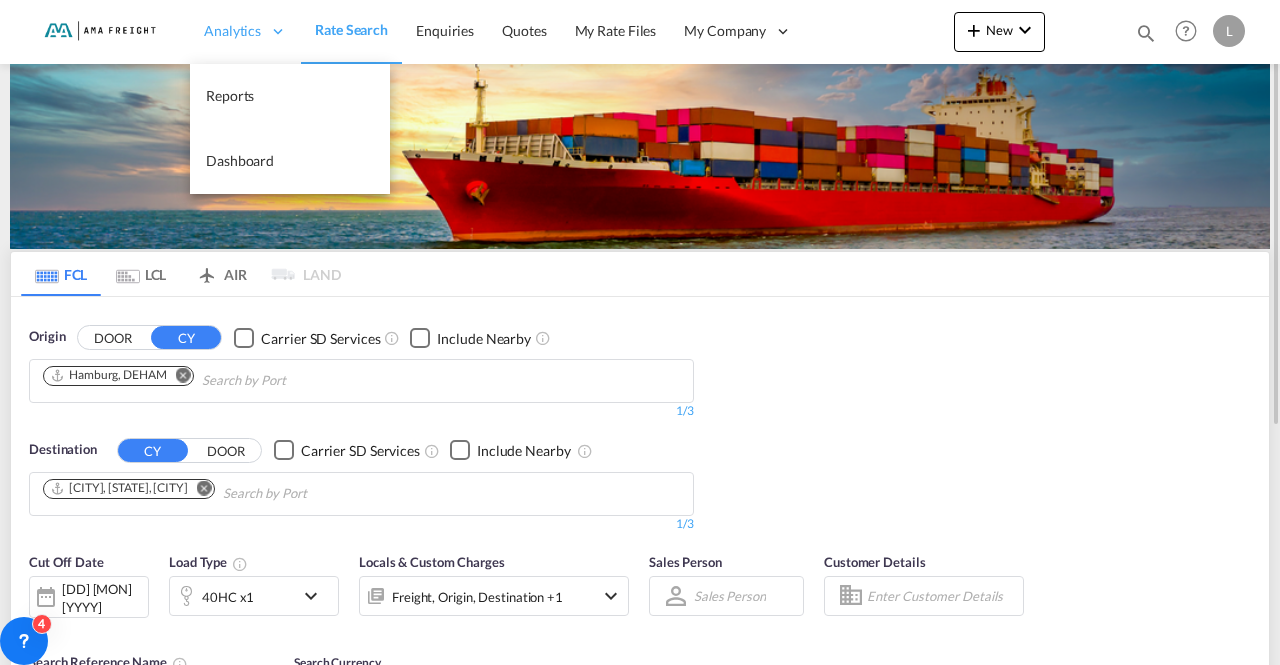 click on "Analytics" at bounding box center [232, 31] 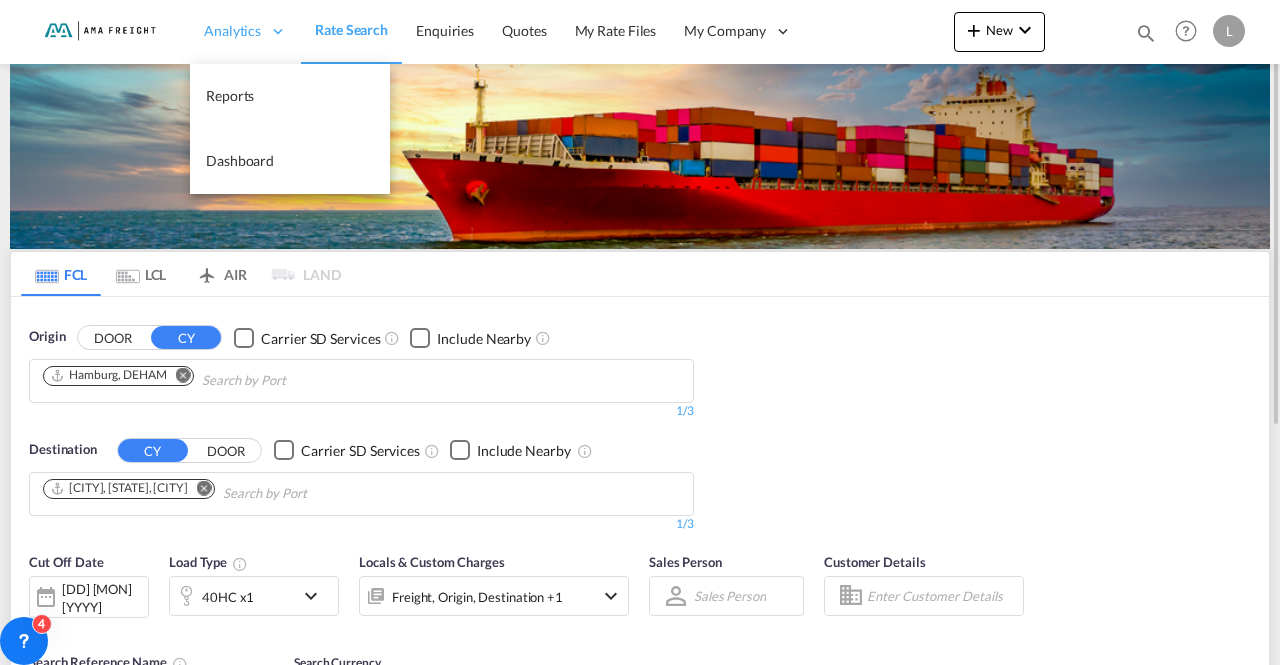 click on "Analytics" at bounding box center (232, 31) 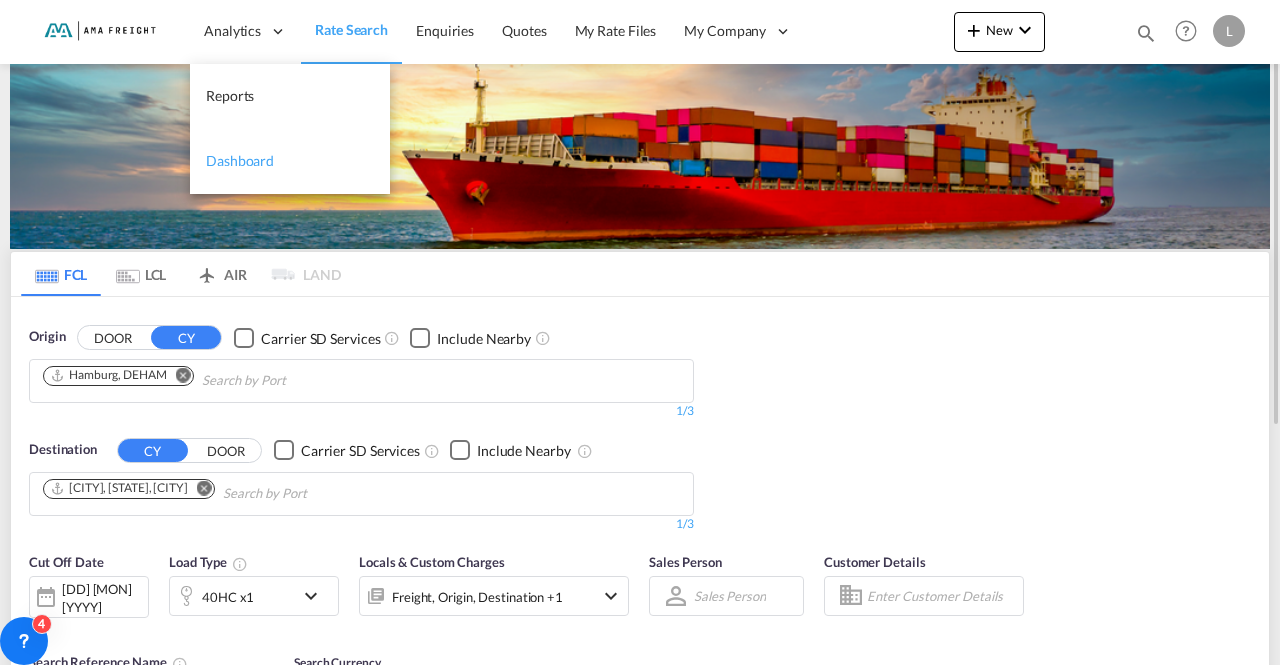 click on "Dashboard" at bounding box center (240, 160) 